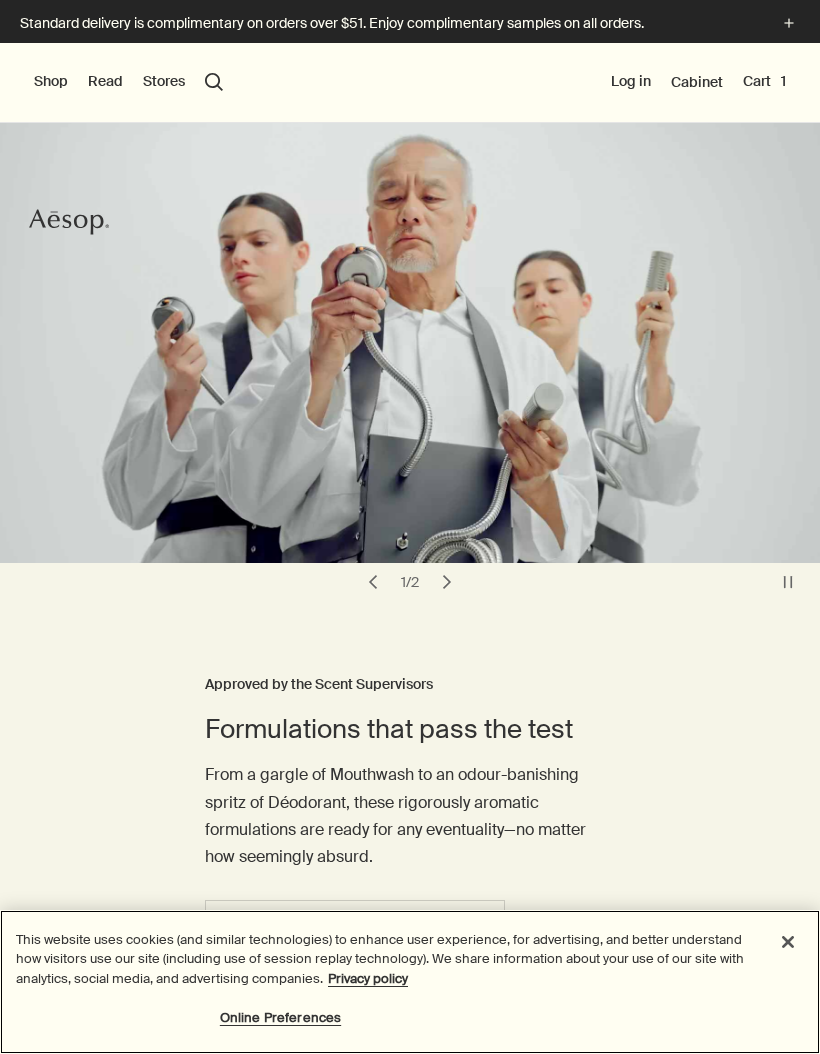 scroll, scrollTop: 0, scrollLeft: 0, axis: both 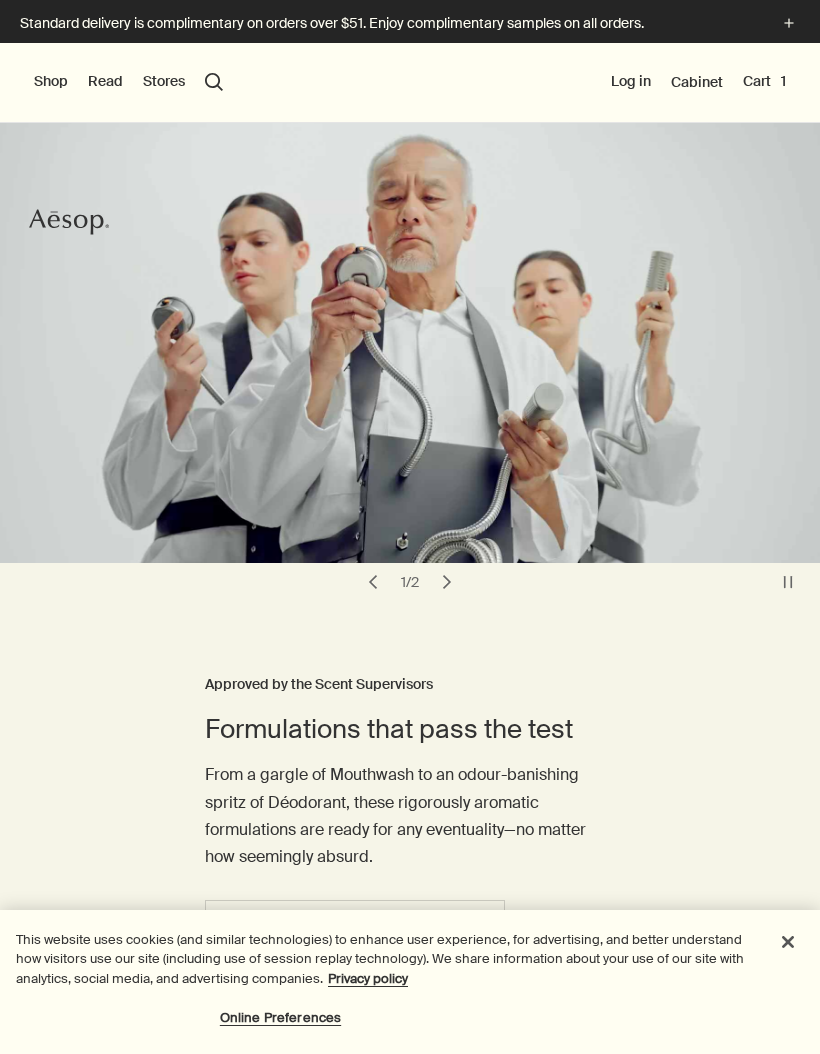 click on "Log in" at bounding box center (631, 82) 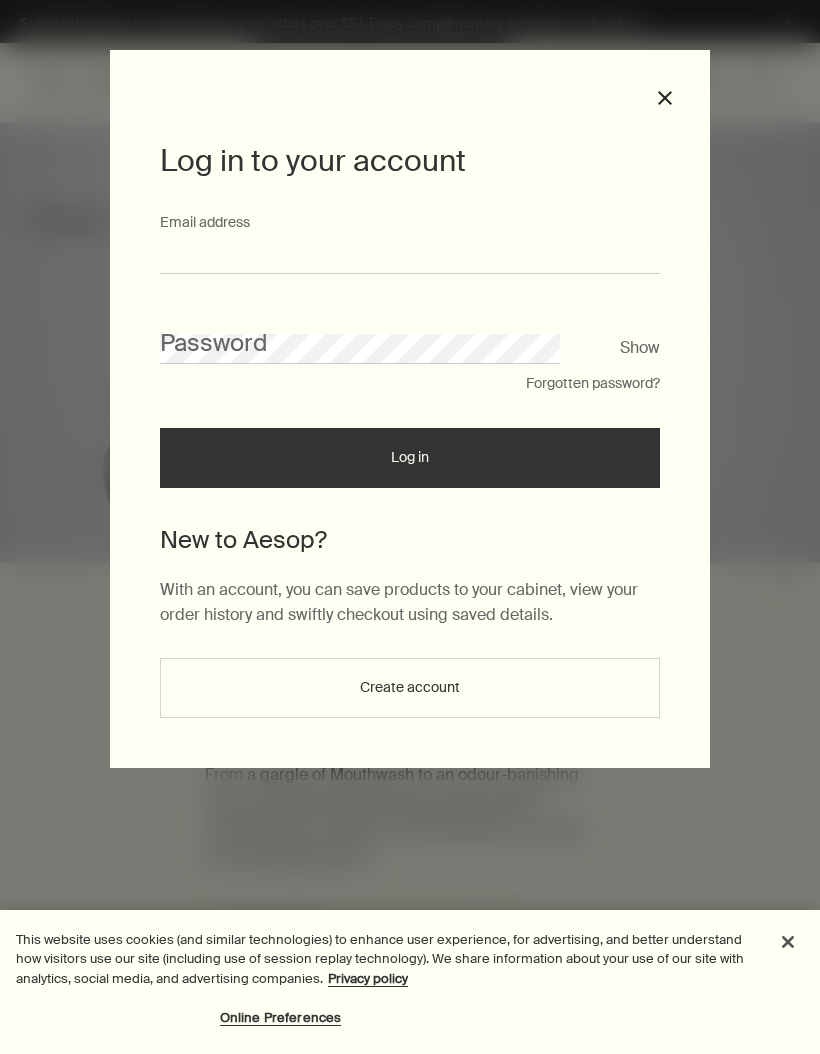 click on "Email address" at bounding box center [410, 255] 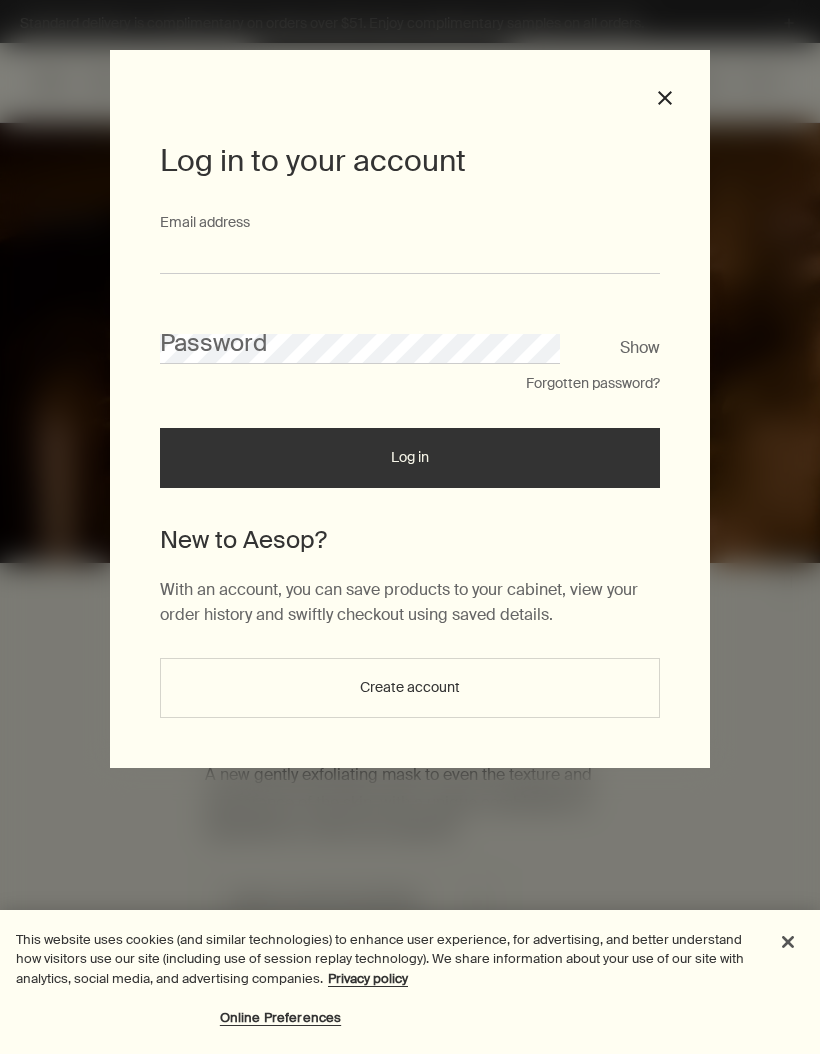 type on "**********" 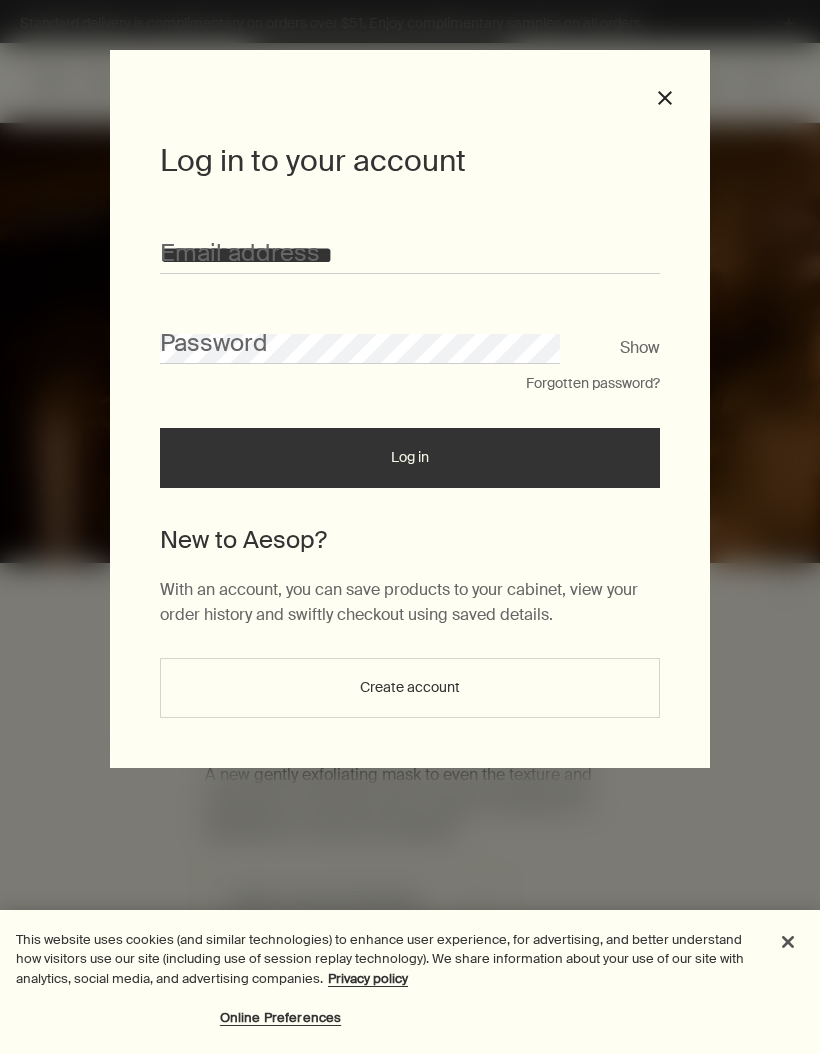 click on "Log in" at bounding box center (410, 458) 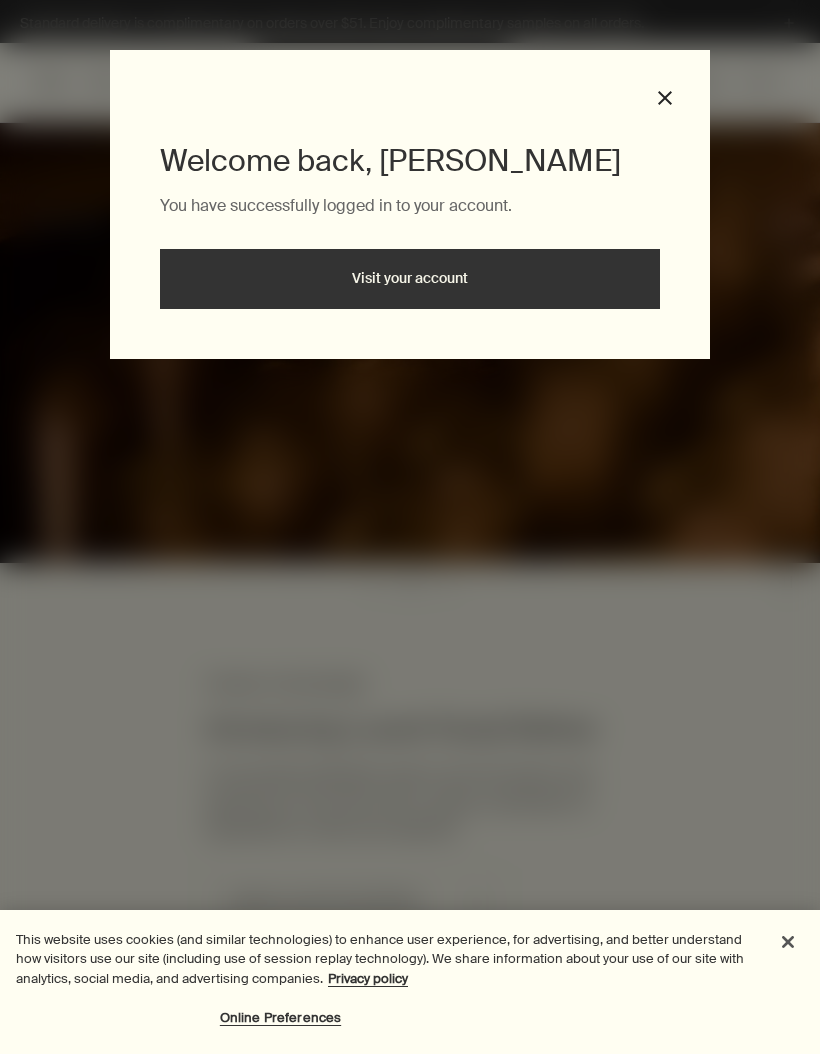 click on "Visit your account" at bounding box center [410, 279] 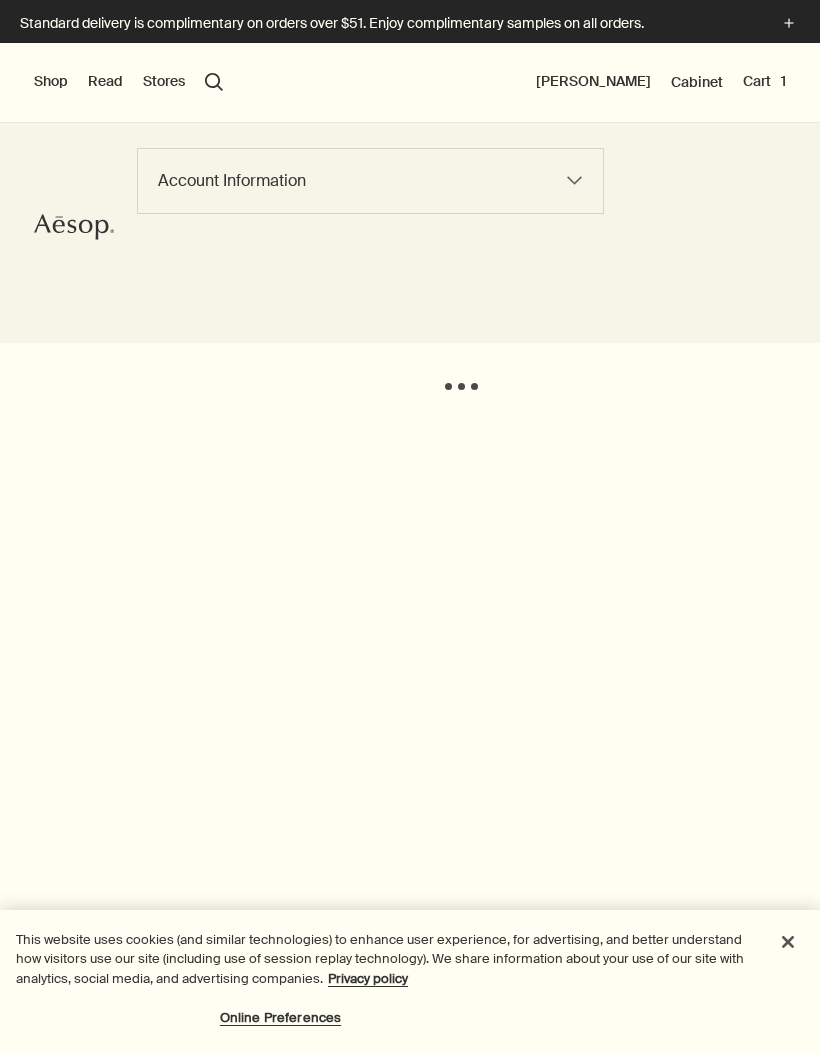 scroll, scrollTop: 0, scrollLeft: 0, axis: both 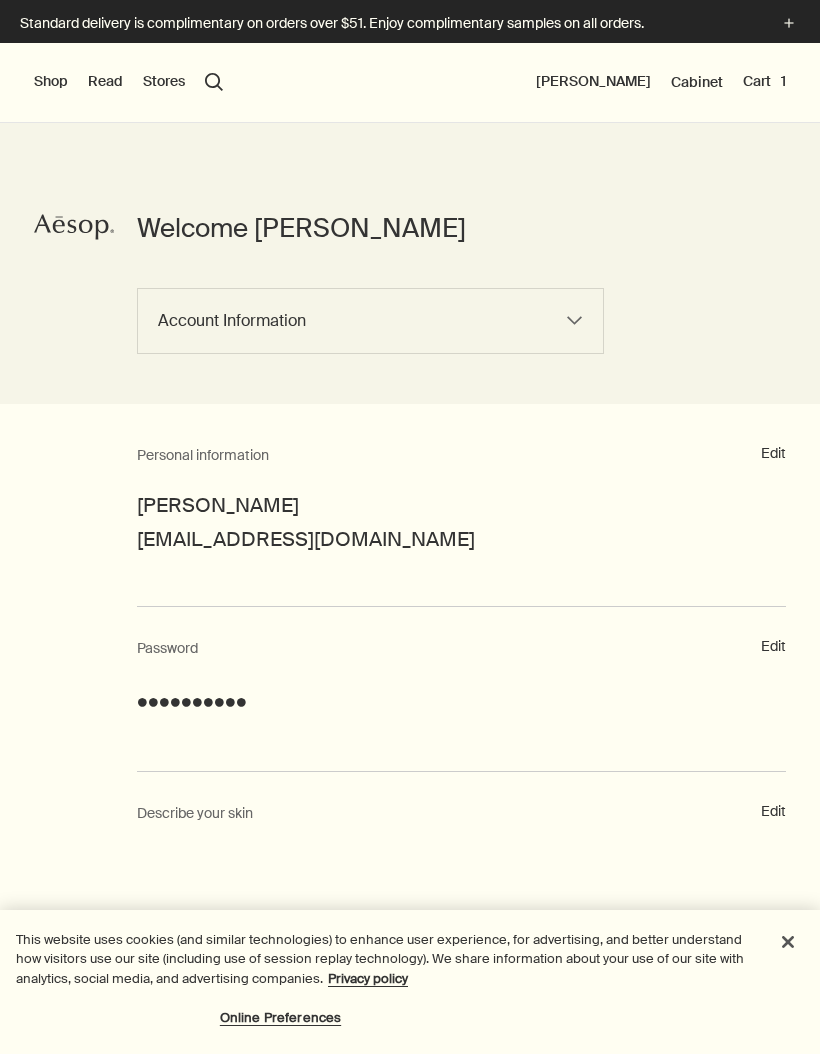 click on "Shop" at bounding box center [51, 82] 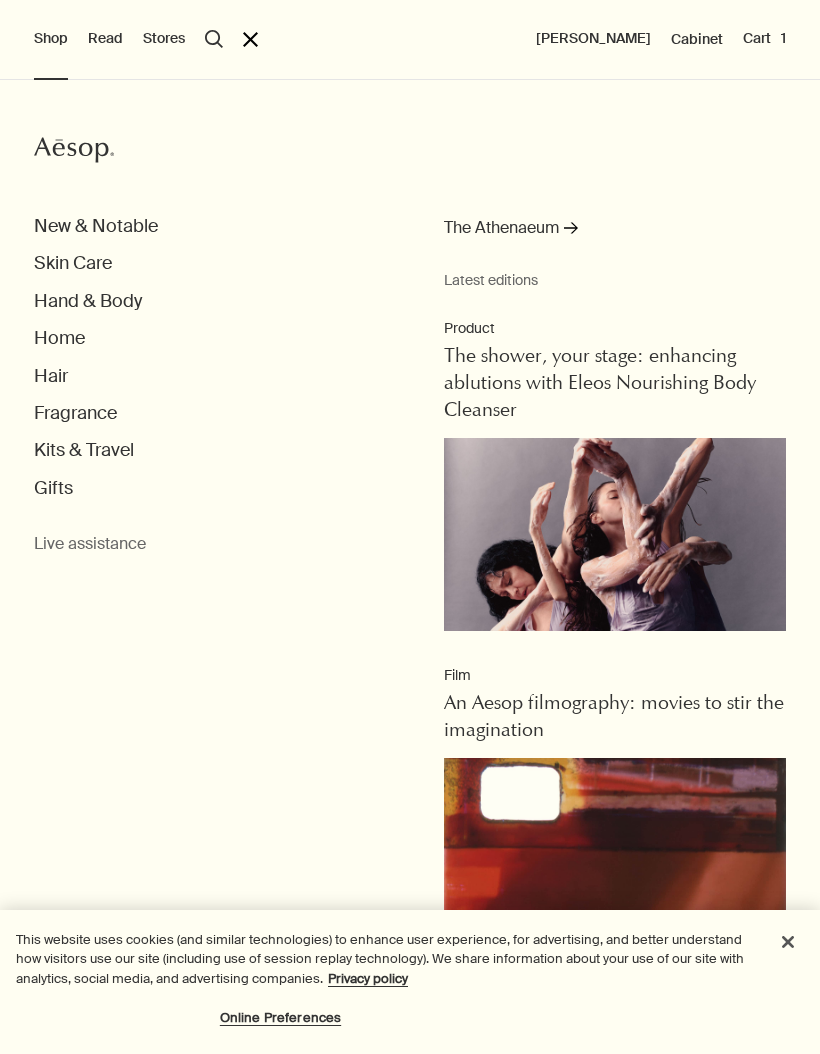 click on "Skin Care" at bounding box center (73, 263) 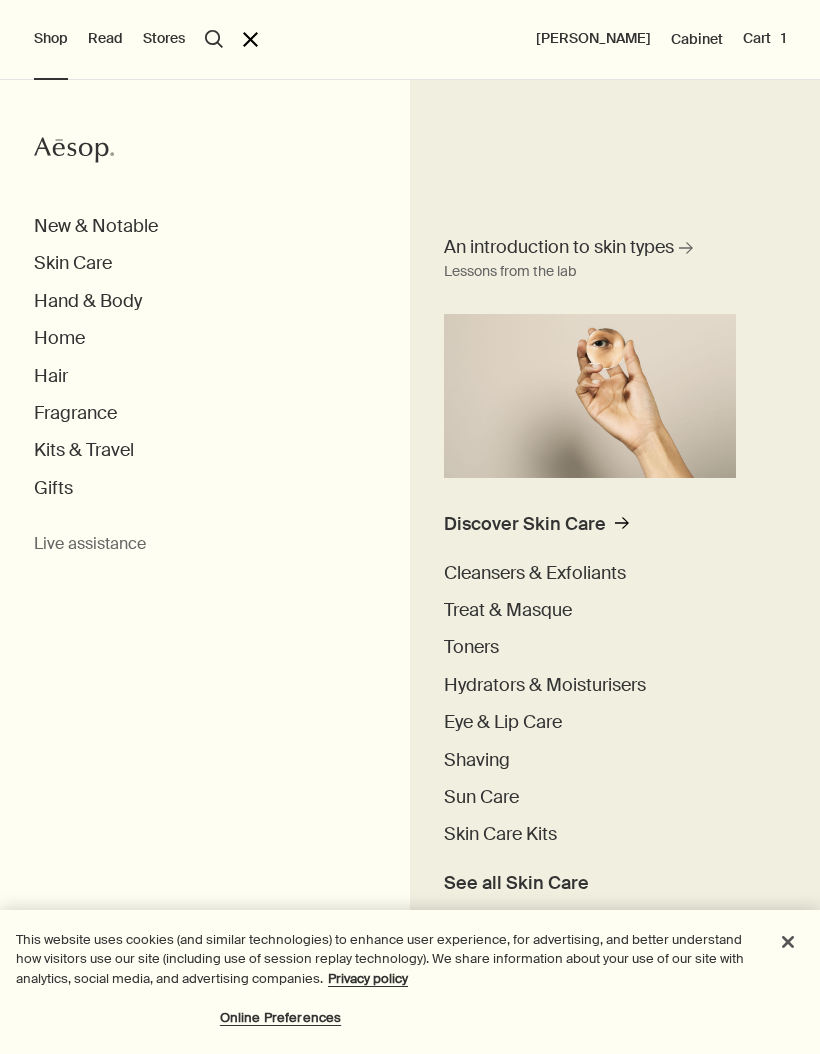 click on "Hydrators & Moisturisers" at bounding box center [545, 685] 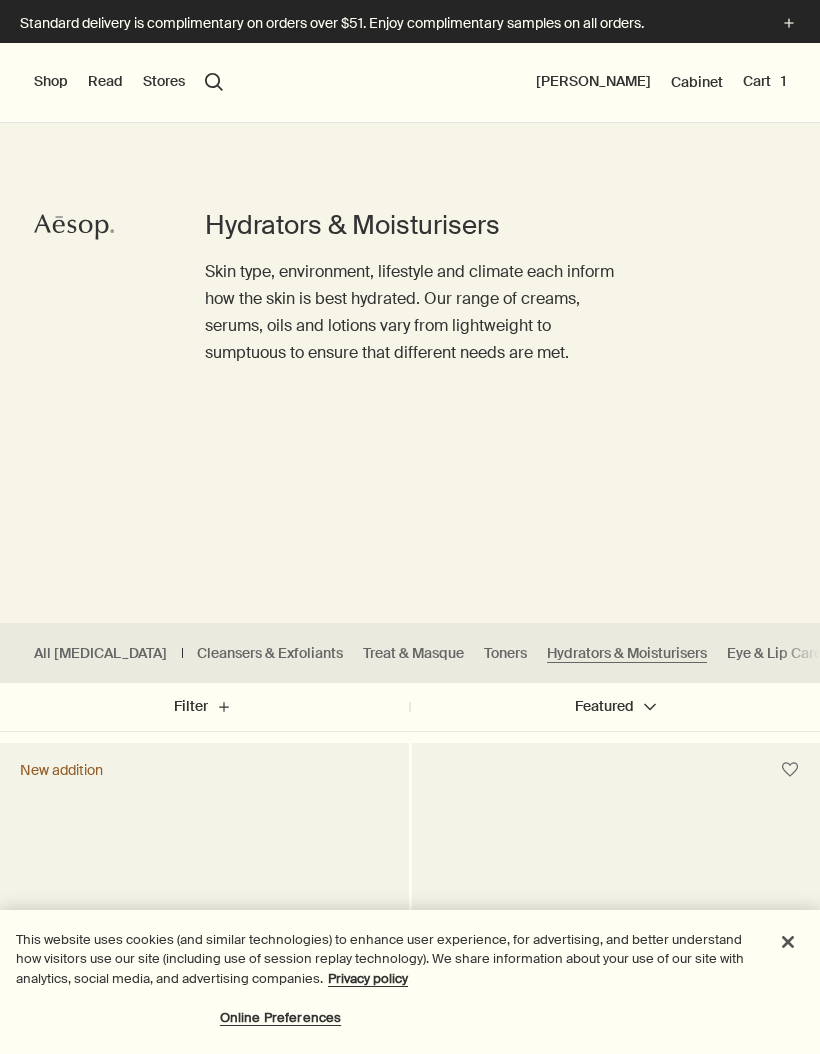 scroll, scrollTop: 0, scrollLeft: 0, axis: both 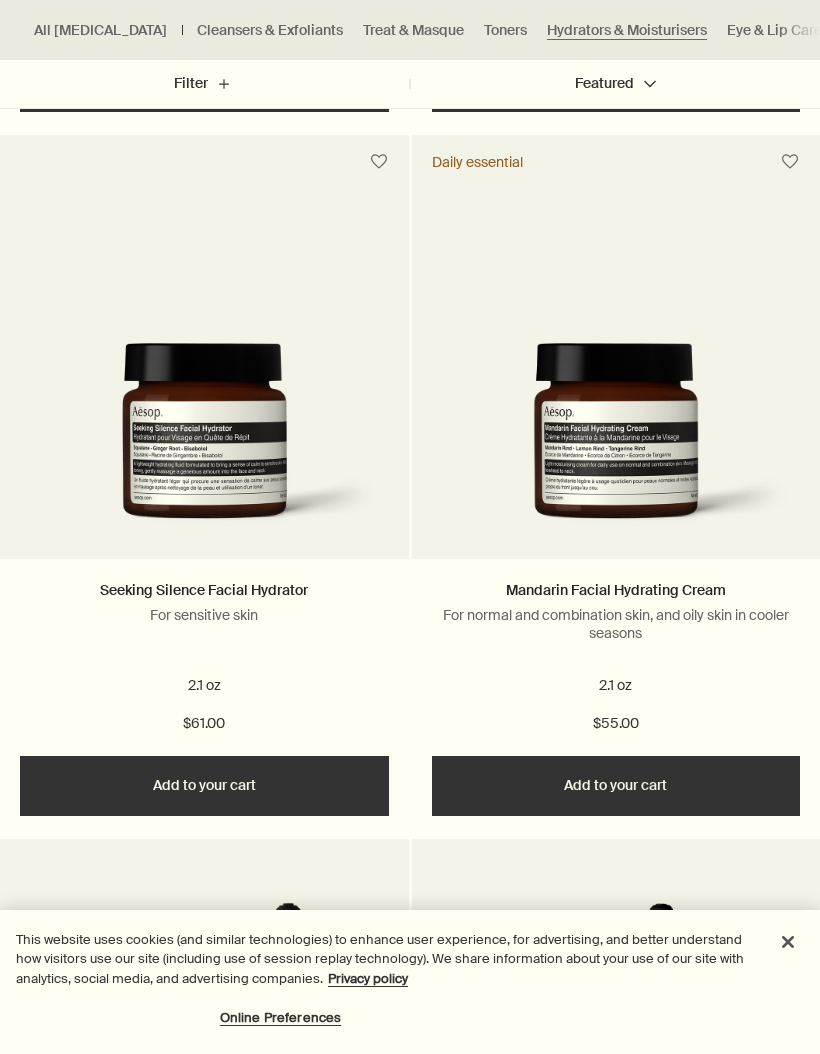 click on "Add Add to your cart" at bounding box center (204, 786) 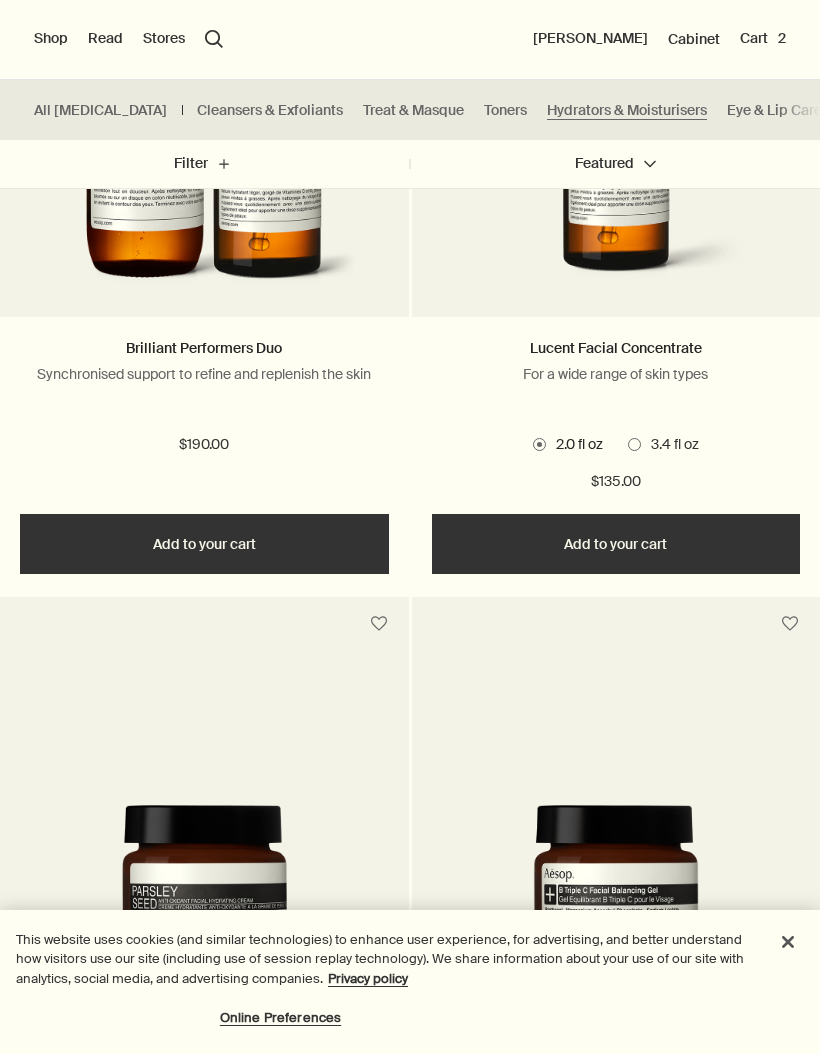 scroll, scrollTop: 2255, scrollLeft: 0, axis: vertical 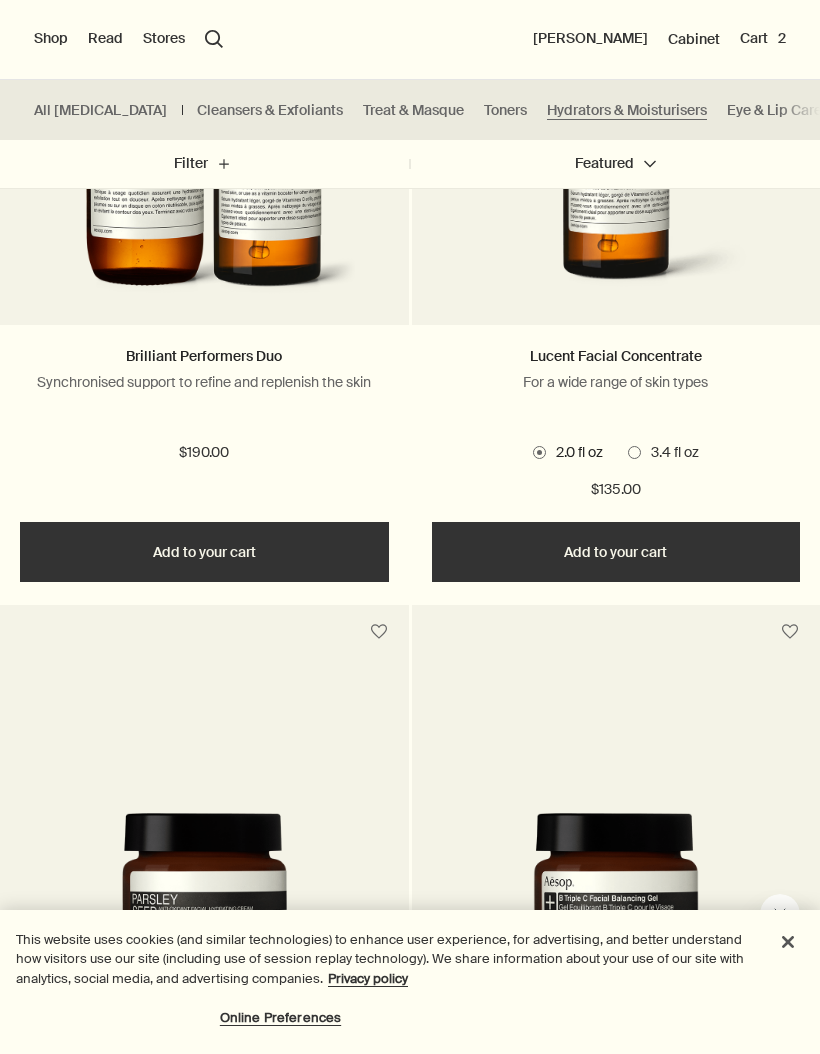 click on "Shop" at bounding box center (51, 39) 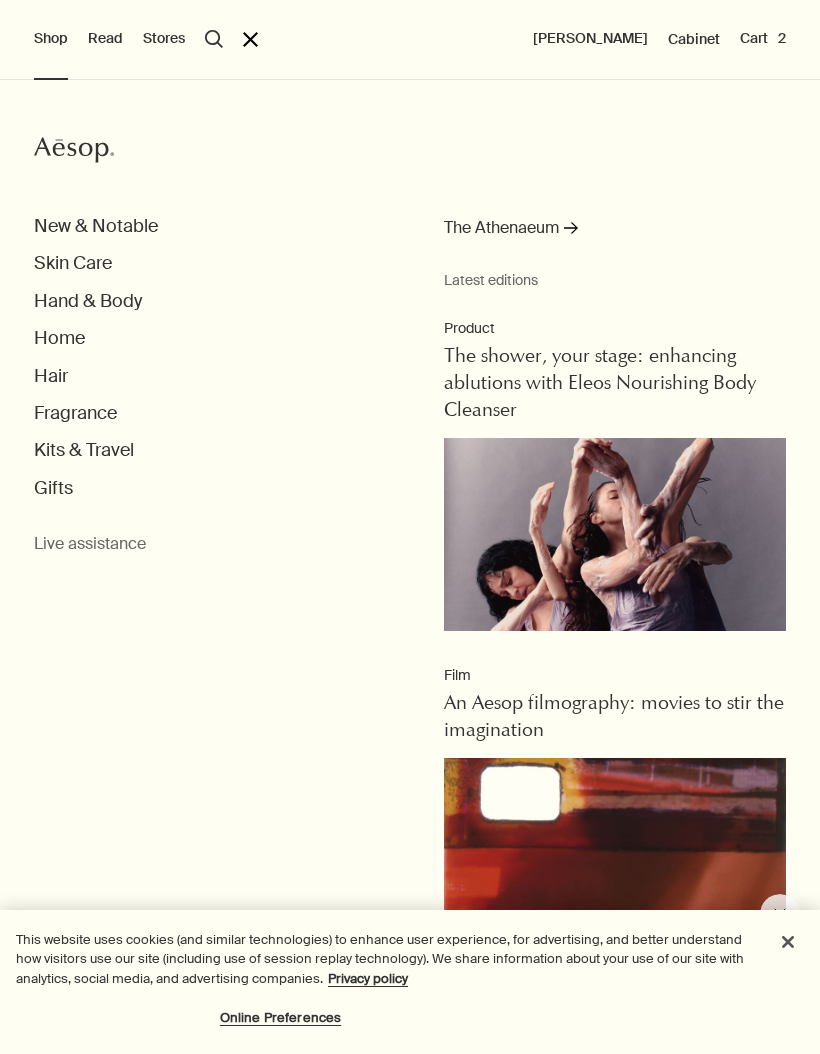 click on "Hair" at bounding box center (51, 376) 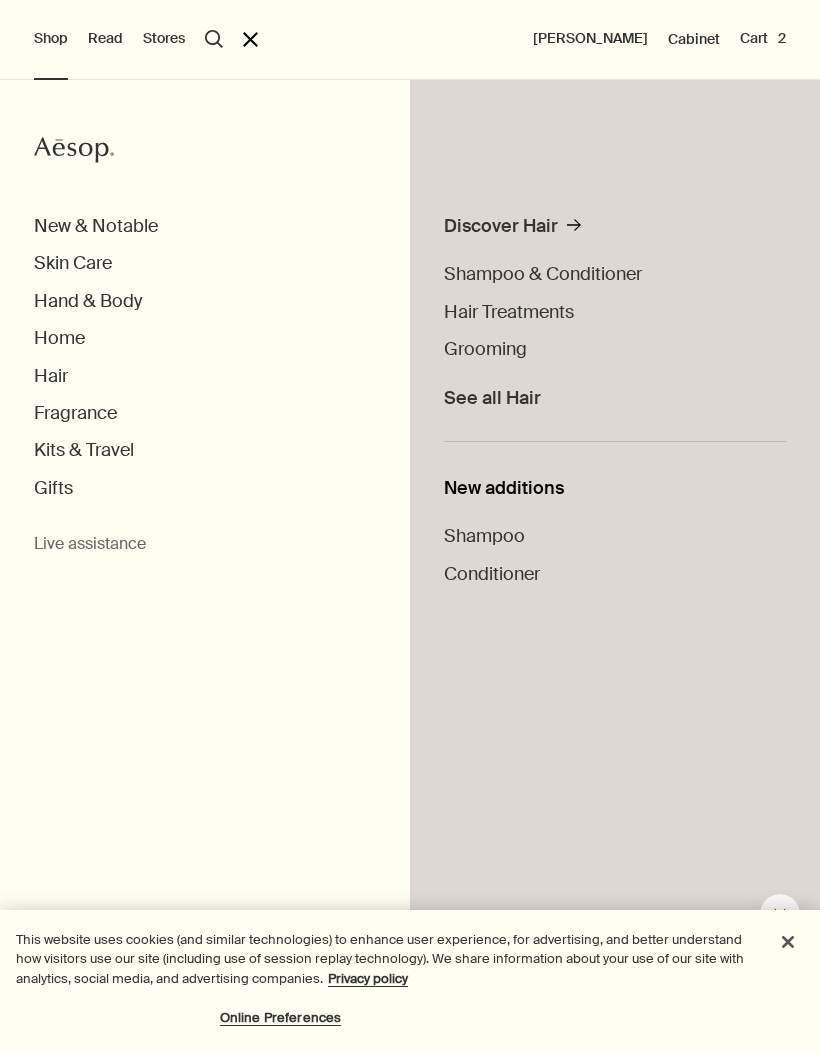 click on "Shampoo & Conditioner" at bounding box center (543, 274) 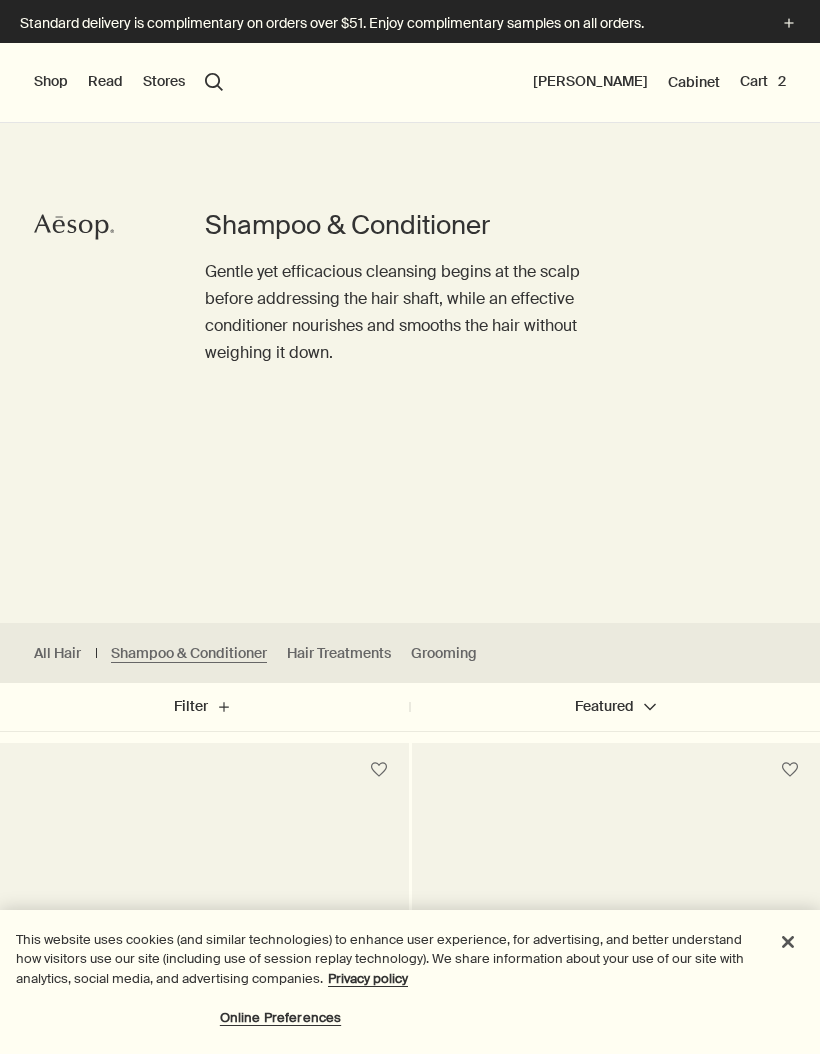 scroll, scrollTop: 0, scrollLeft: 0, axis: both 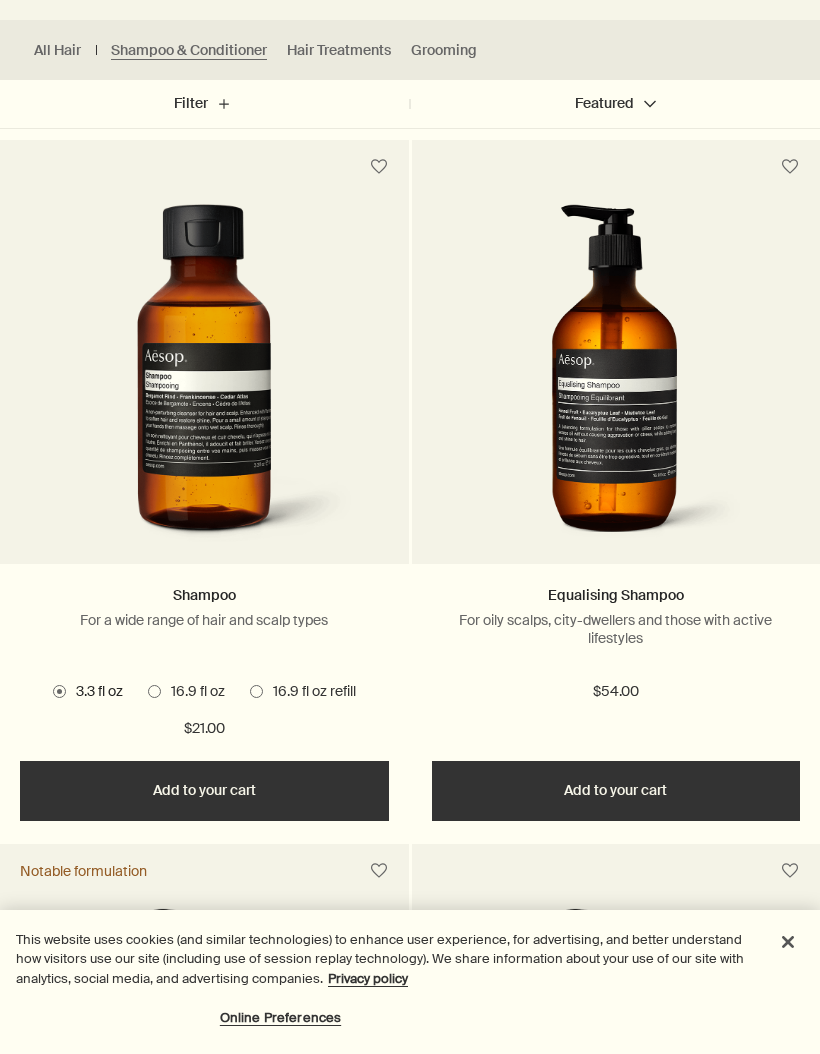 click on "16.9 fl oz refill" at bounding box center (309, 692) 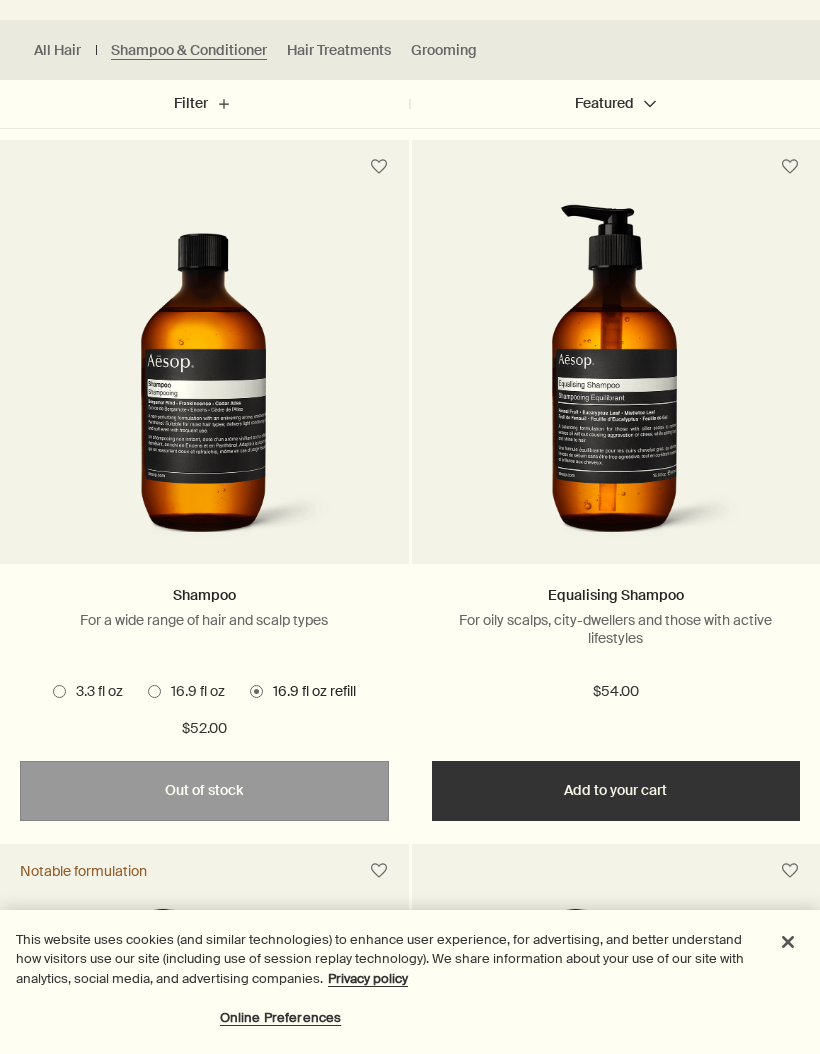 click at bounding box center (154, 691) 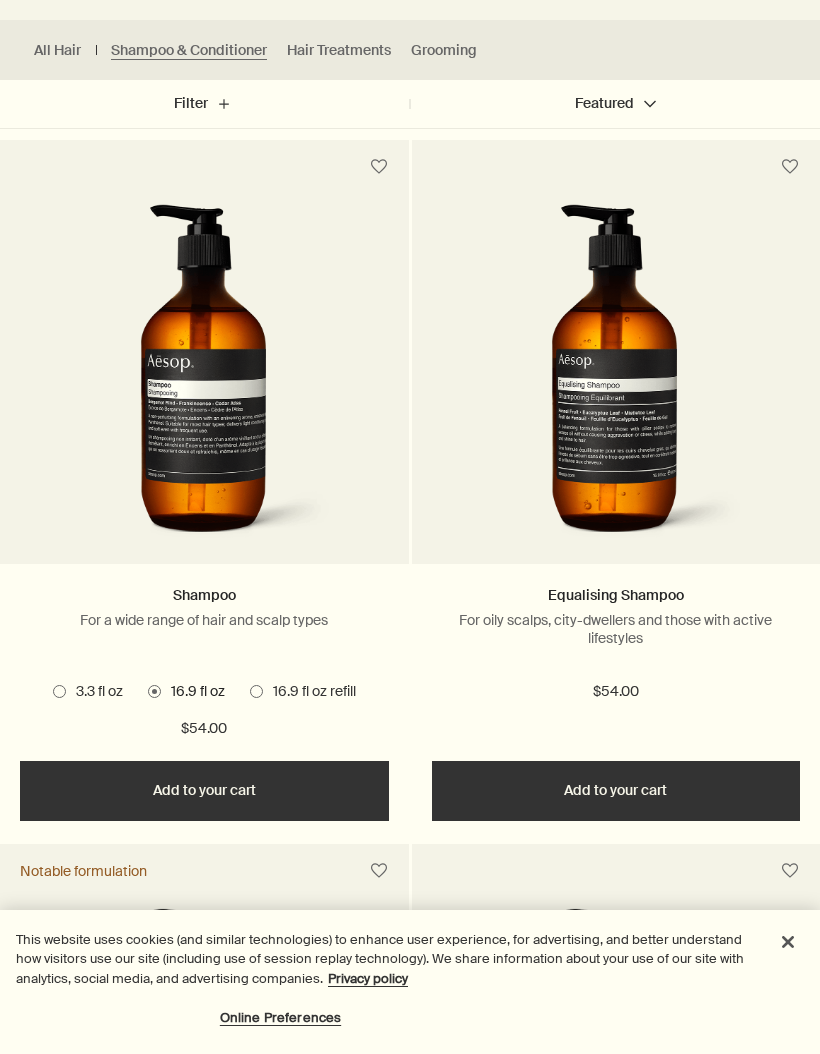 click on "16.9 fl oz refill" at bounding box center (309, 692) 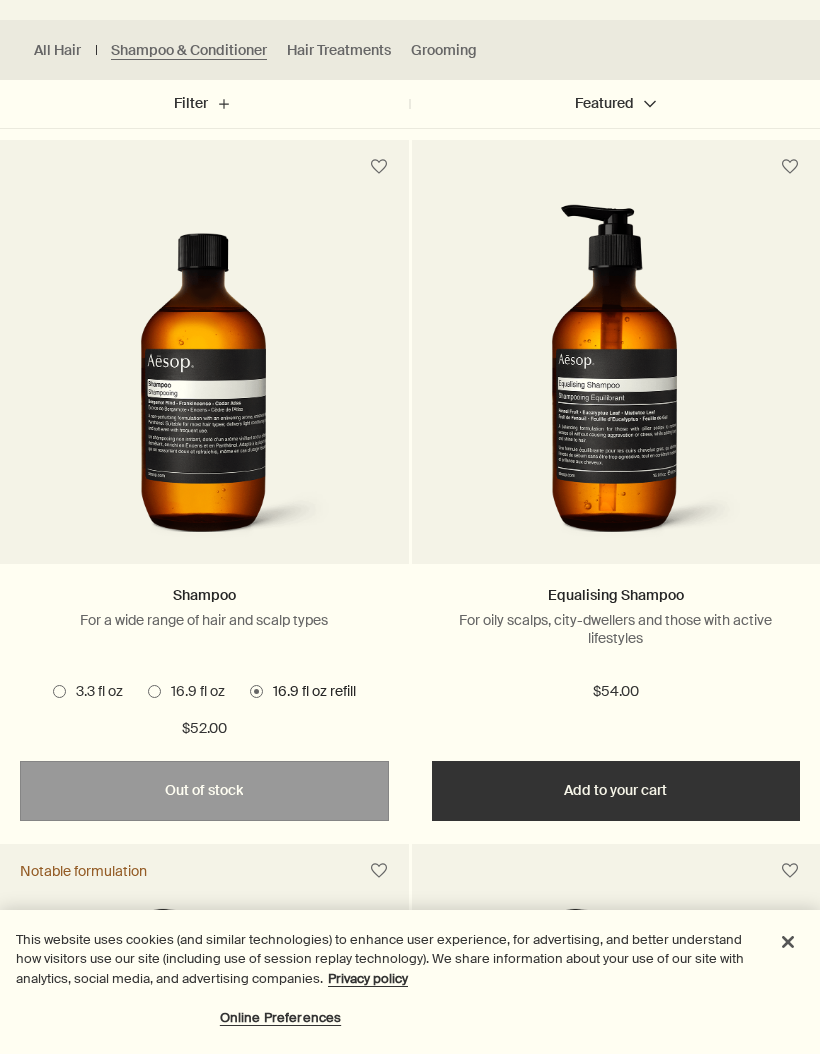 click on "16.9 fl oz" at bounding box center (193, 692) 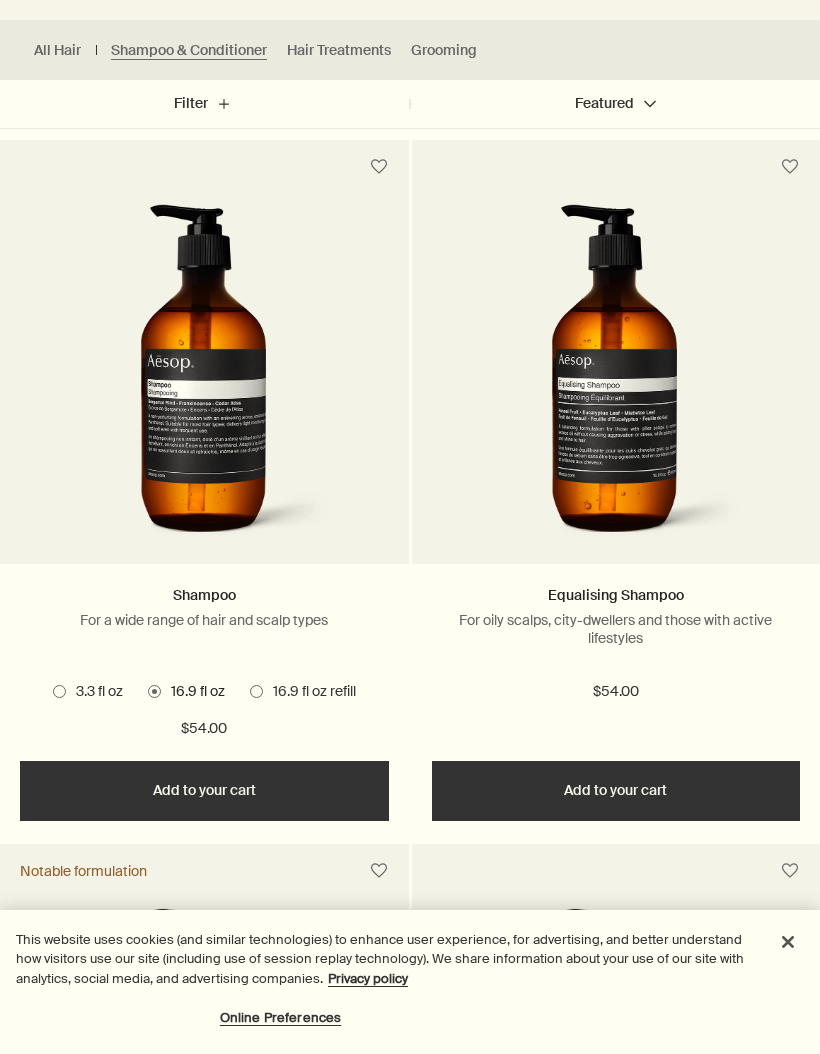 click on "Add Add to your cart" at bounding box center (204, 791) 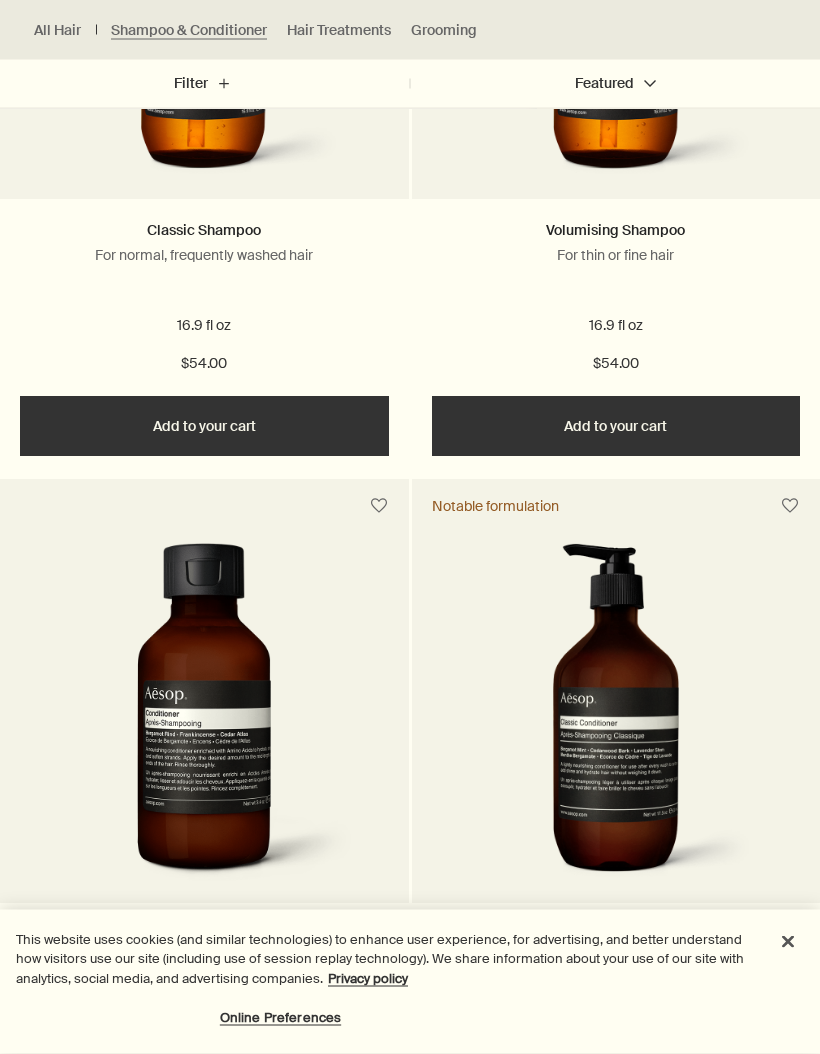 scroll, scrollTop: 1730, scrollLeft: 0, axis: vertical 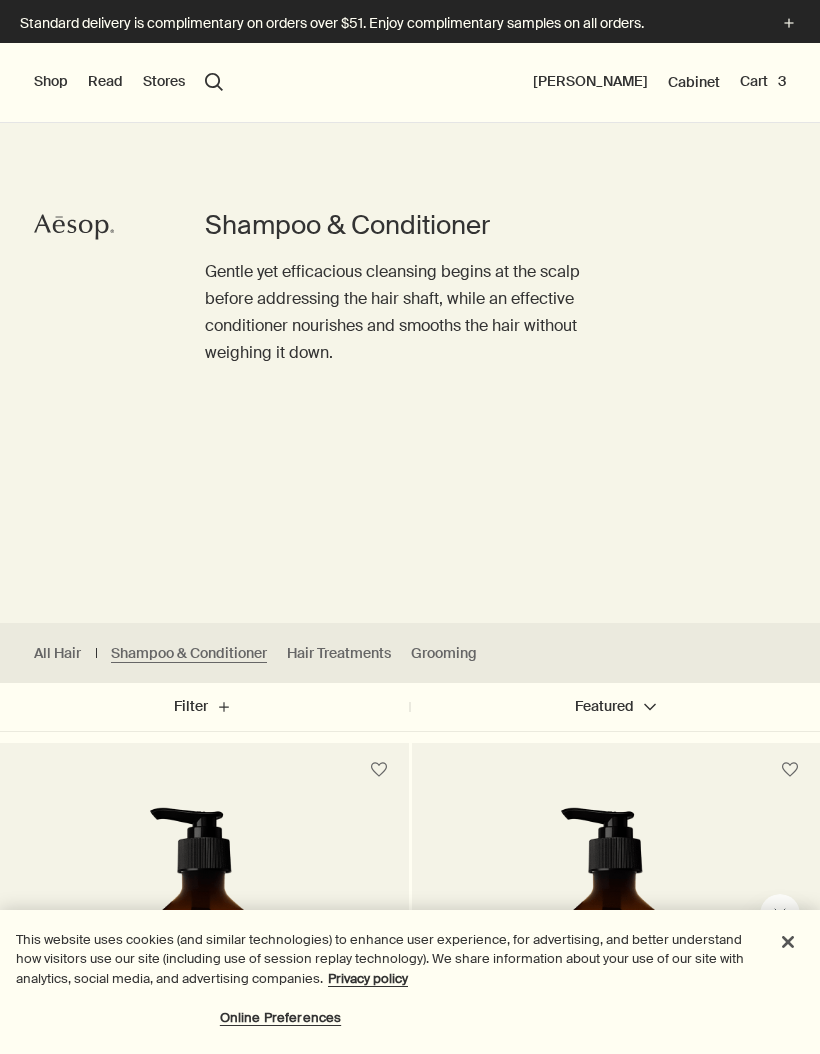 click on "Shop" at bounding box center (51, 82) 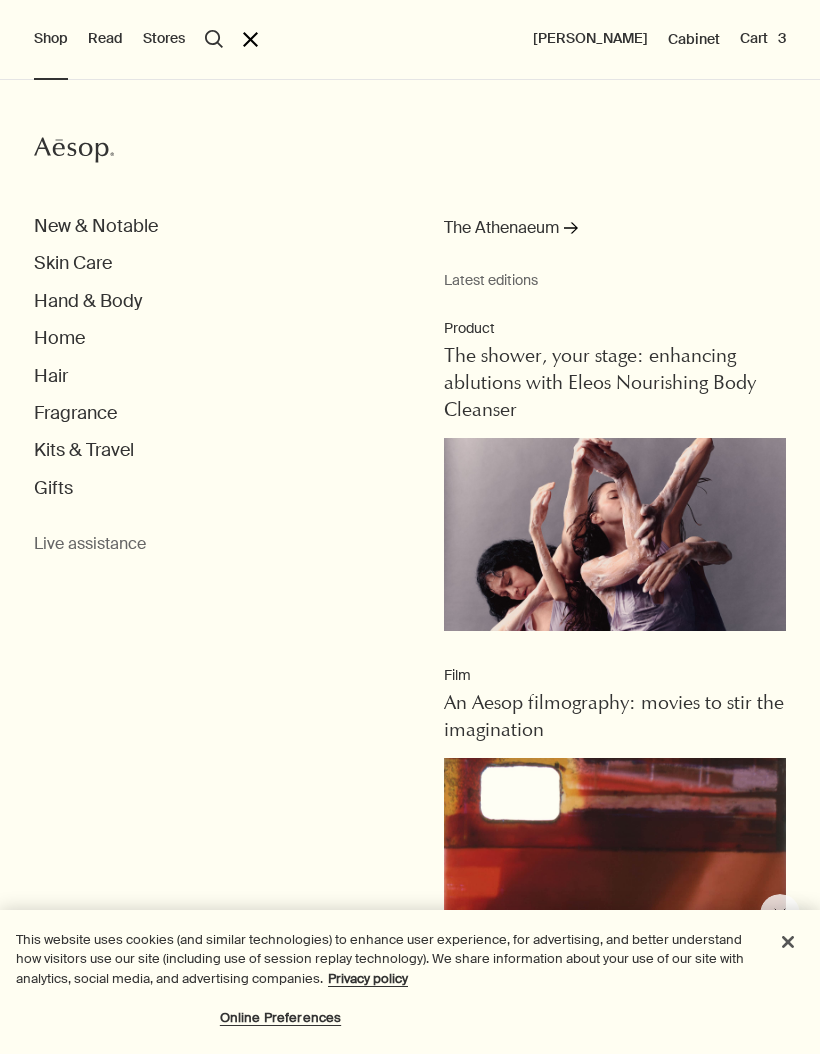 click on "Hand & Body" at bounding box center [88, 301] 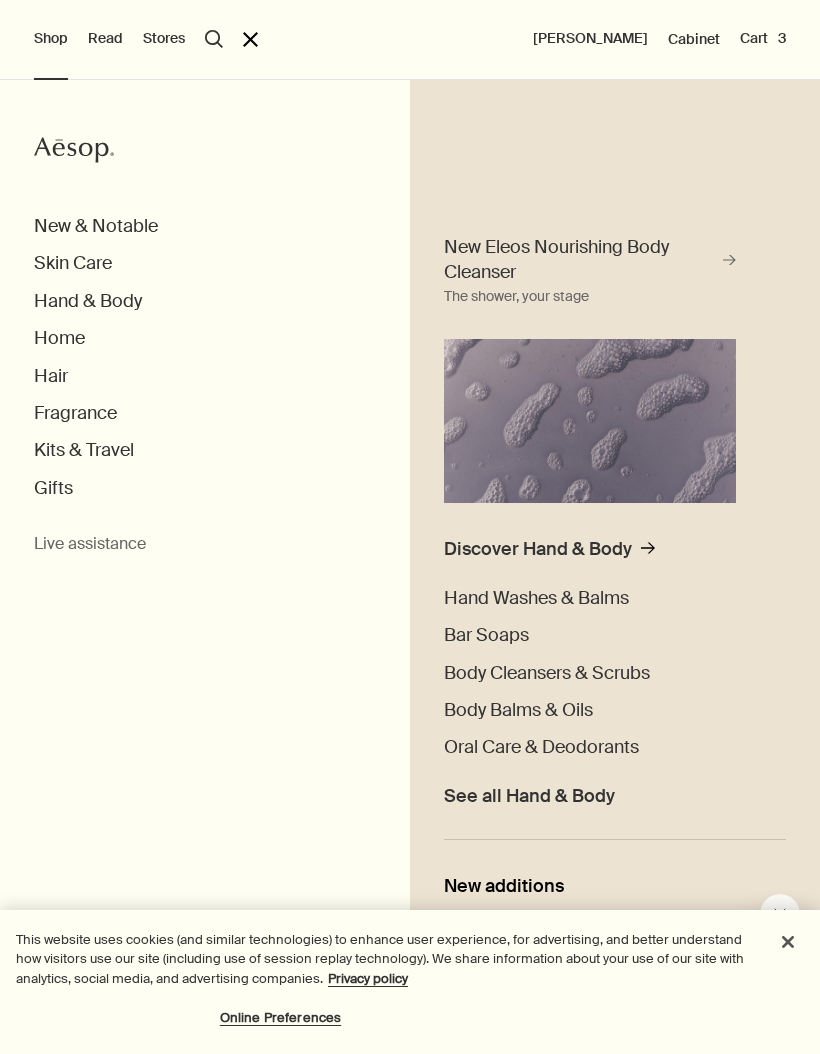 click on "rightArrow" 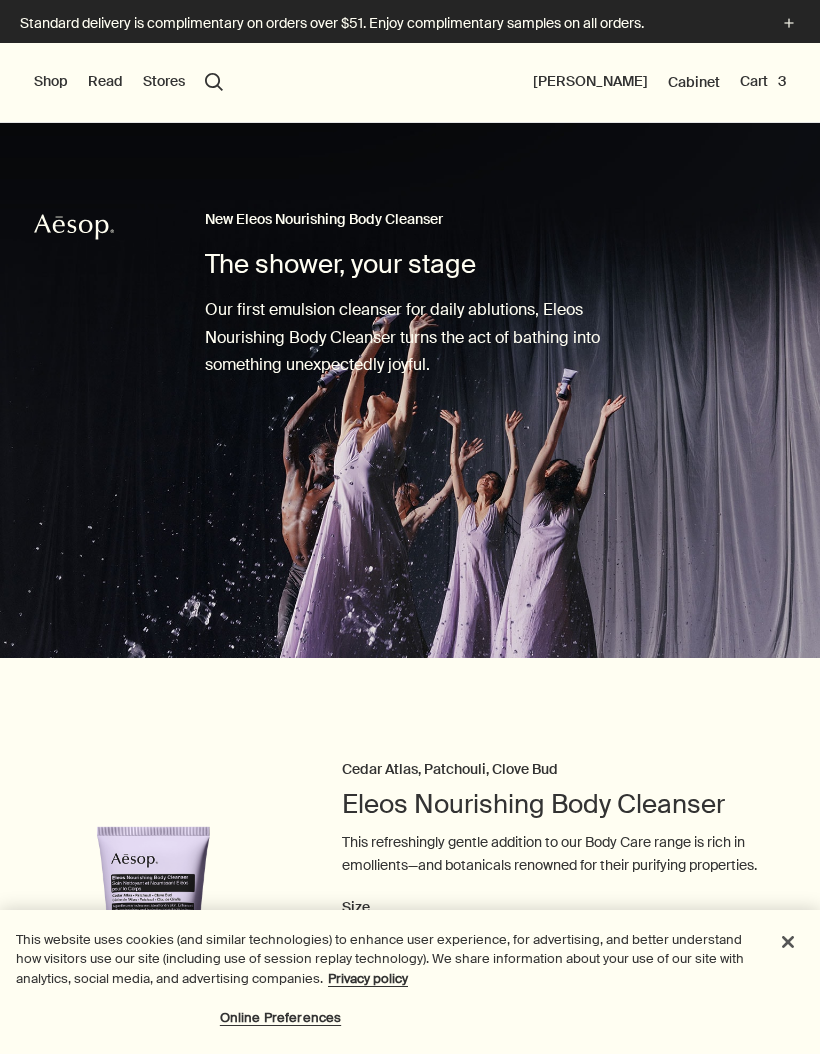 scroll, scrollTop: 0, scrollLeft: 0, axis: both 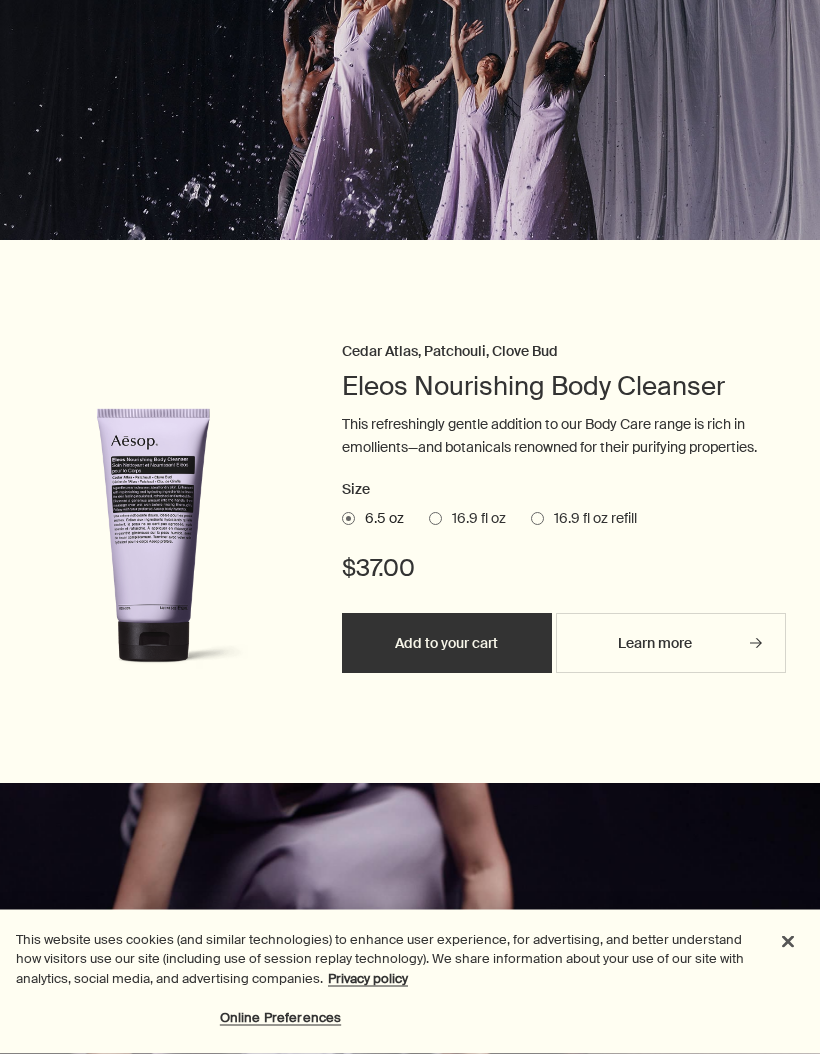 click on "16.9 fl oz" at bounding box center (474, 520) 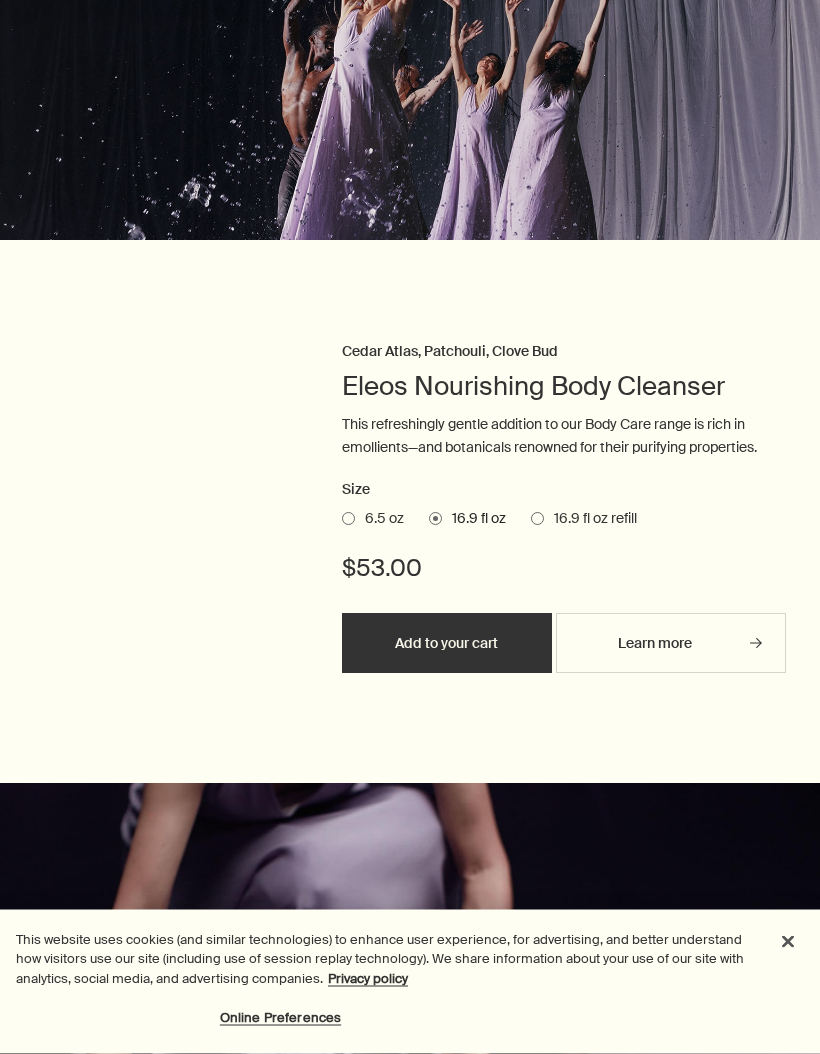 scroll, scrollTop: 418, scrollLeft: 0, axis: vertical 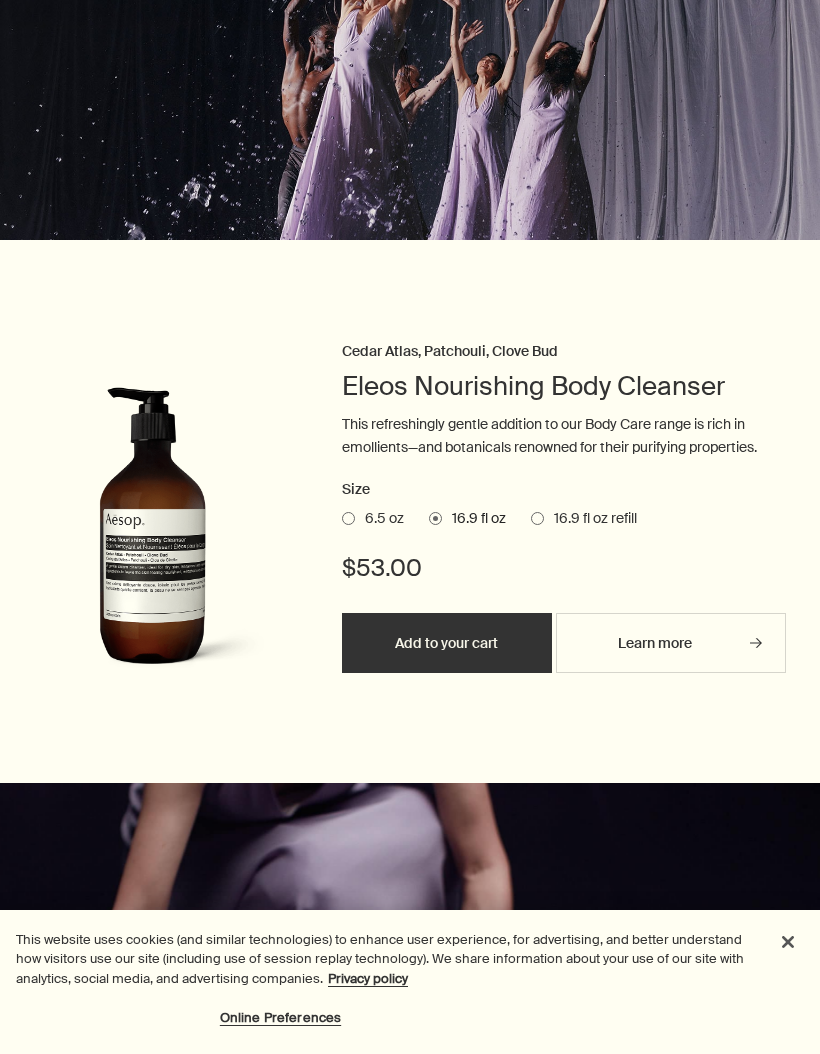 click at bounding box center (348, 518) 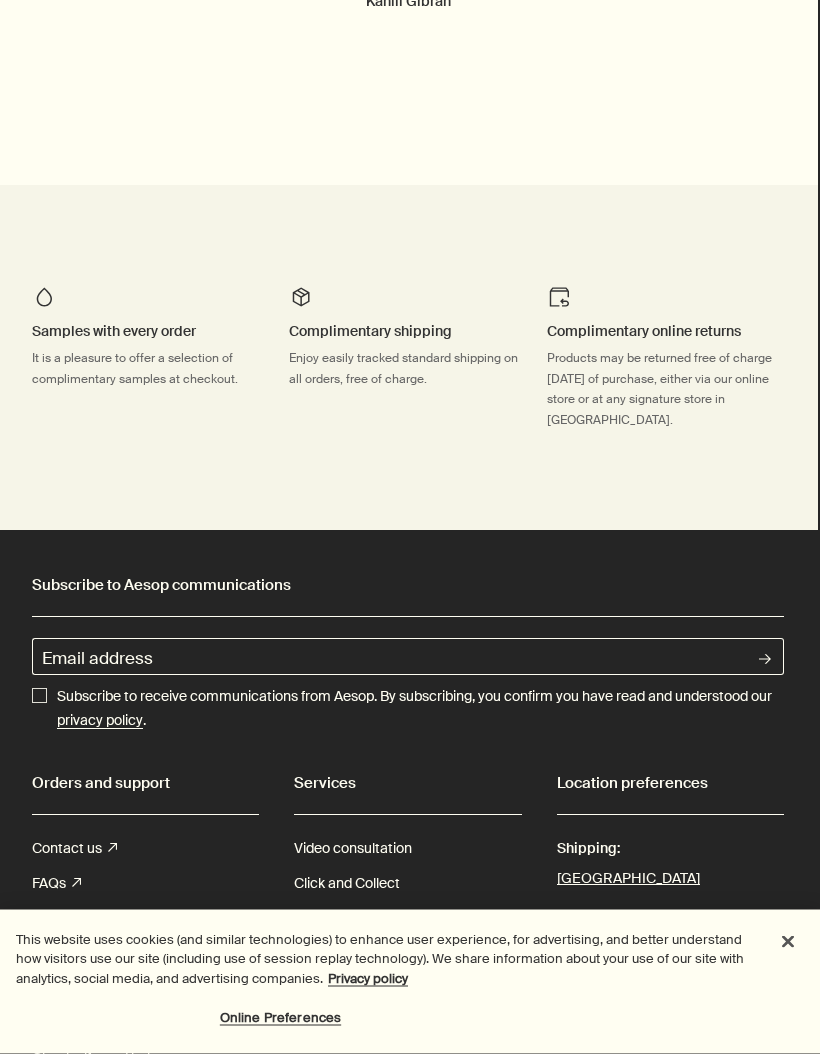 scroll, scrollTop: 6672, scrollLeft: 2, axis: both 